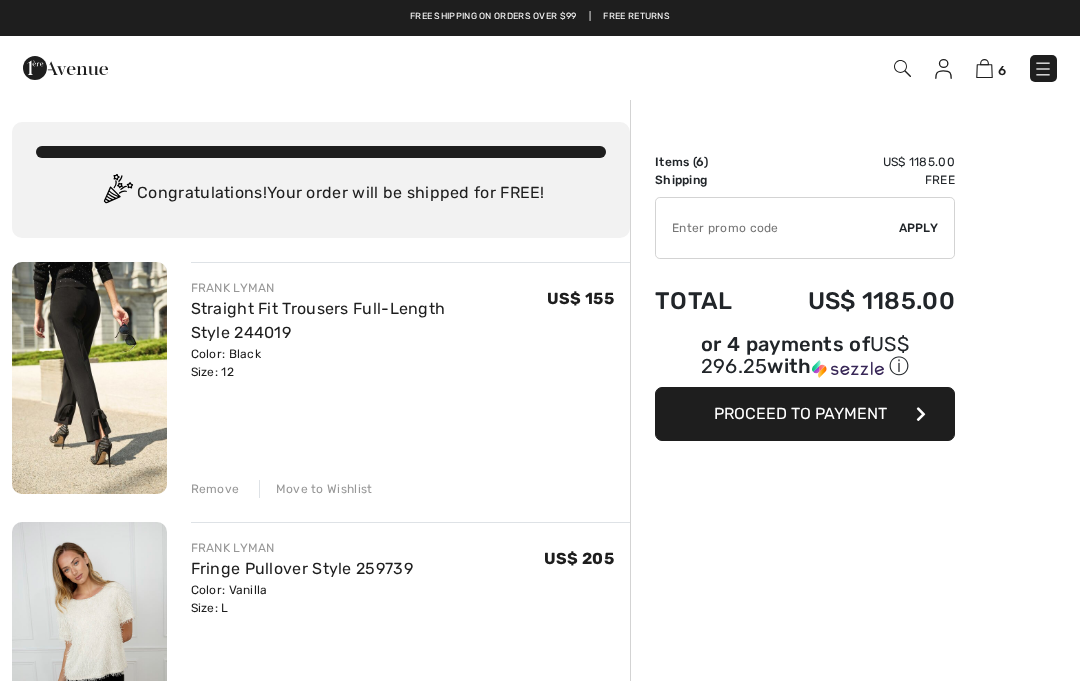 scroll, scrollTop: 0, scrollLeft: 0, axis: both 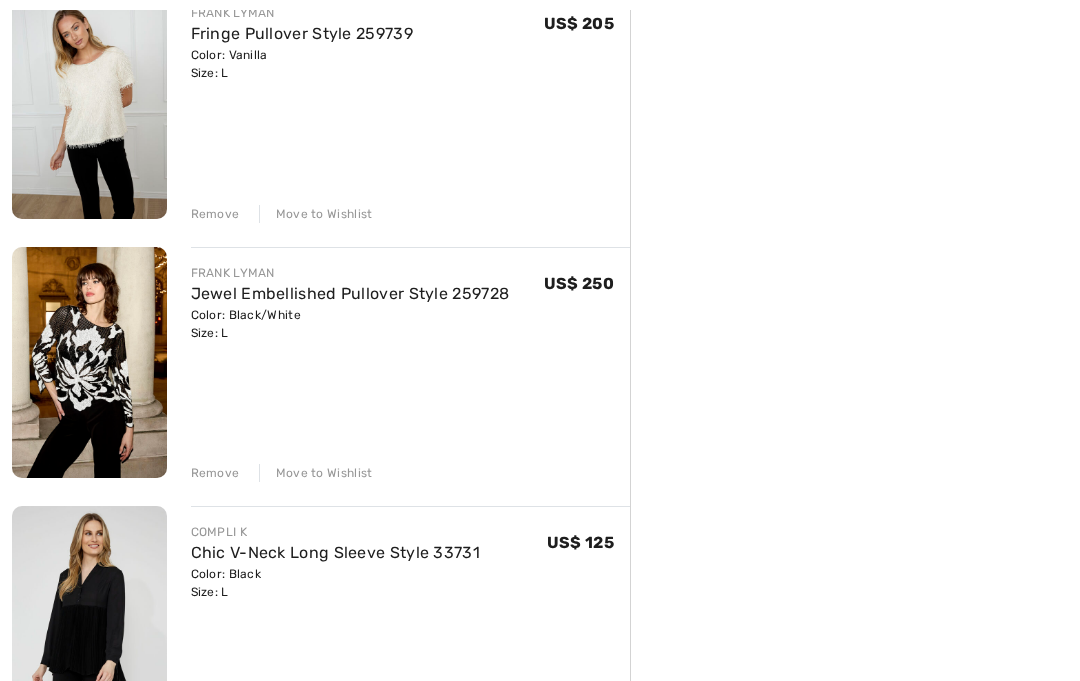 click on "Remove" at bounding box center (215, 474) 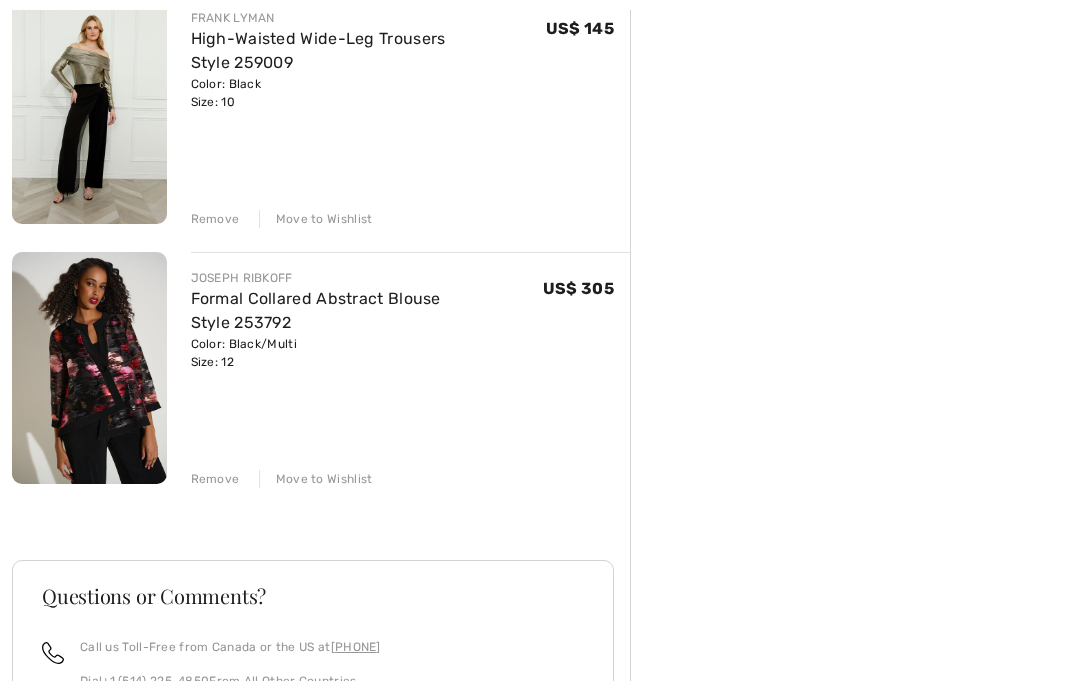 scroll, scrollTop: 1065, scrollLeft: 0, axis: vertical 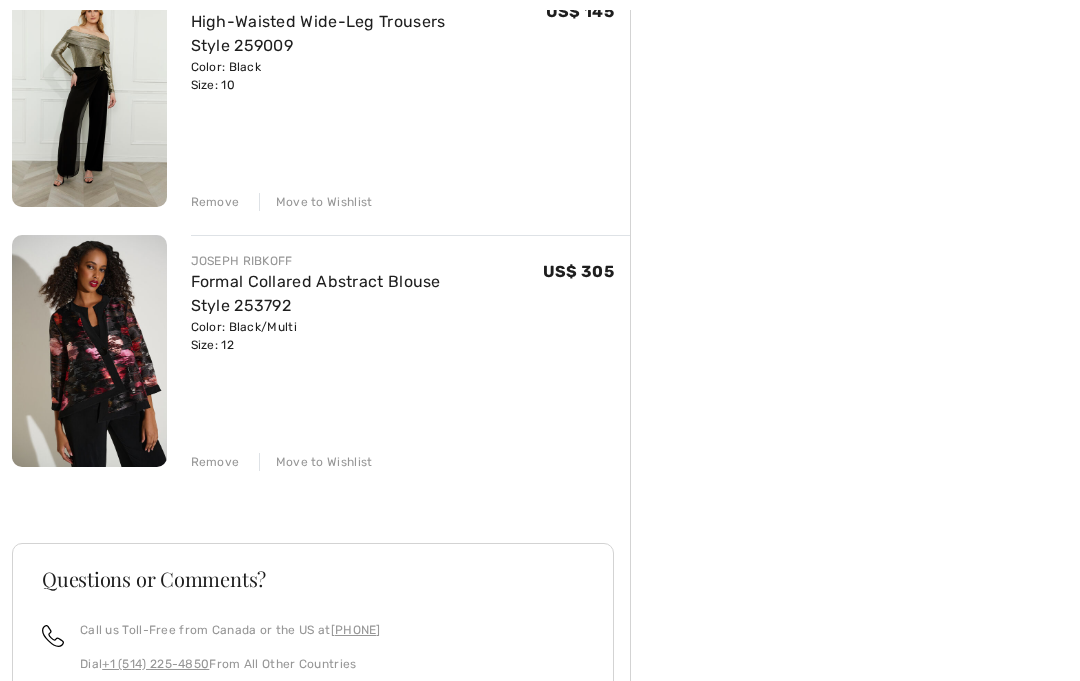 click on "Remove" at bounding box center [215, 463] 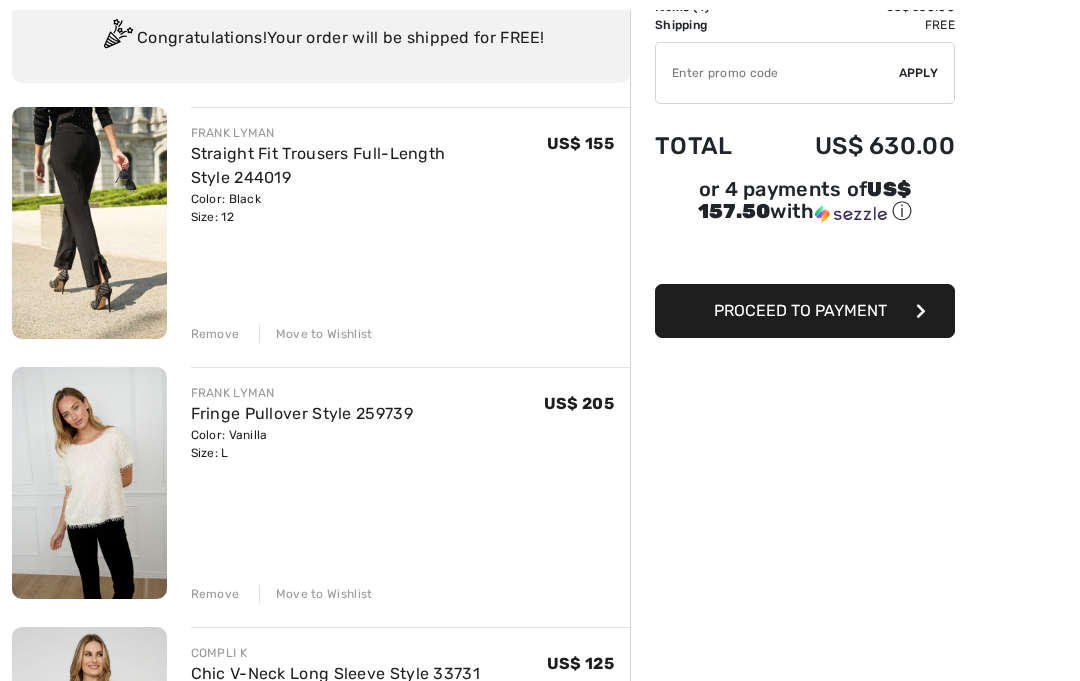 scroll, scrollTop: 156, scrollLeft: 0, axis: vertical 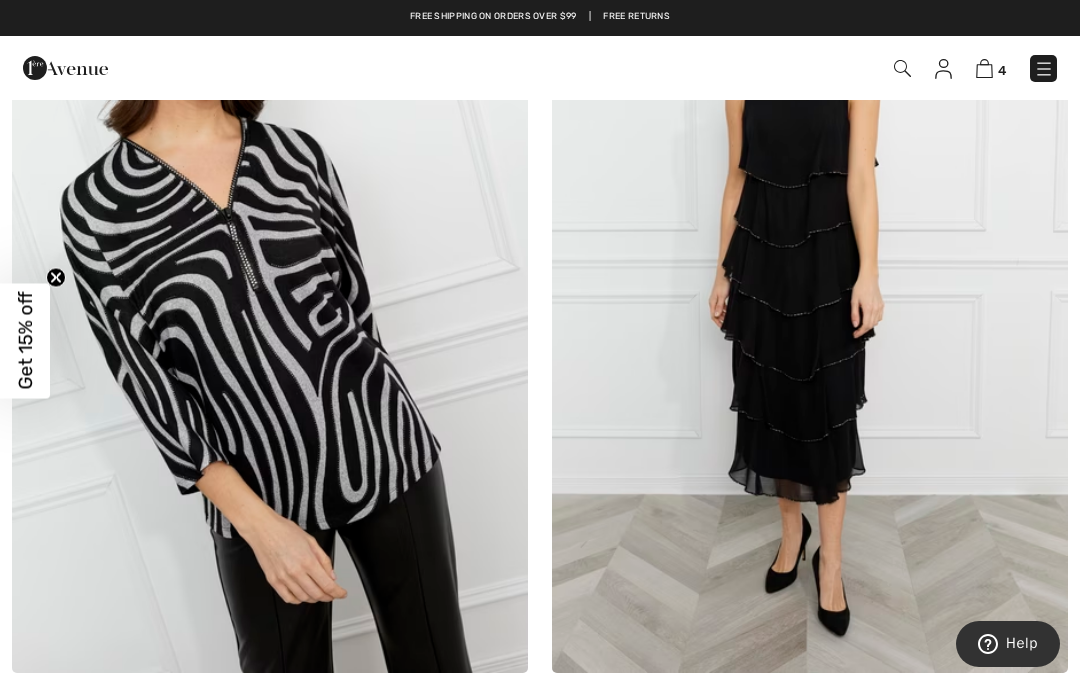 click at bounding box center (902, 68) 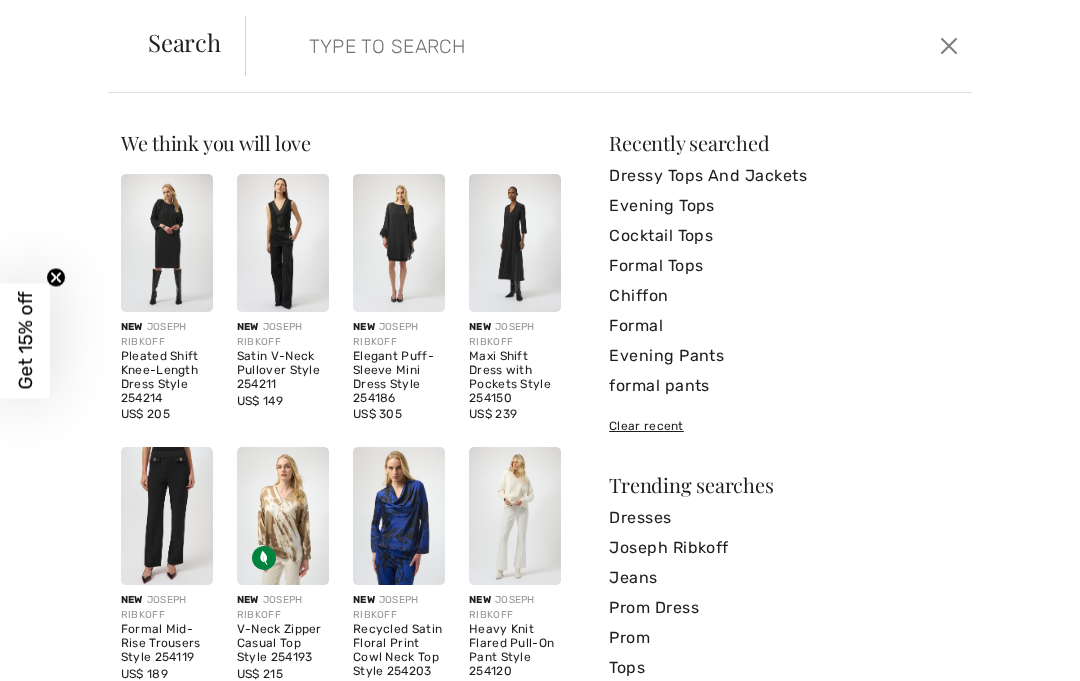 scroll, scrollTop: 0, scrollLeft: 0, axis: both 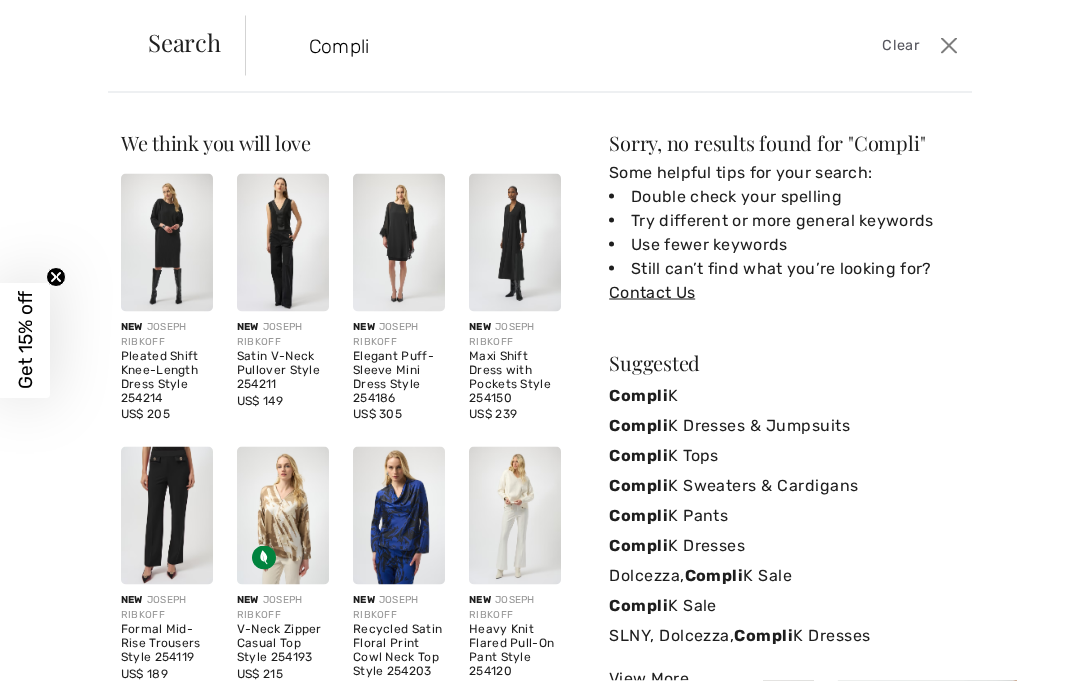 type on "Compli k" 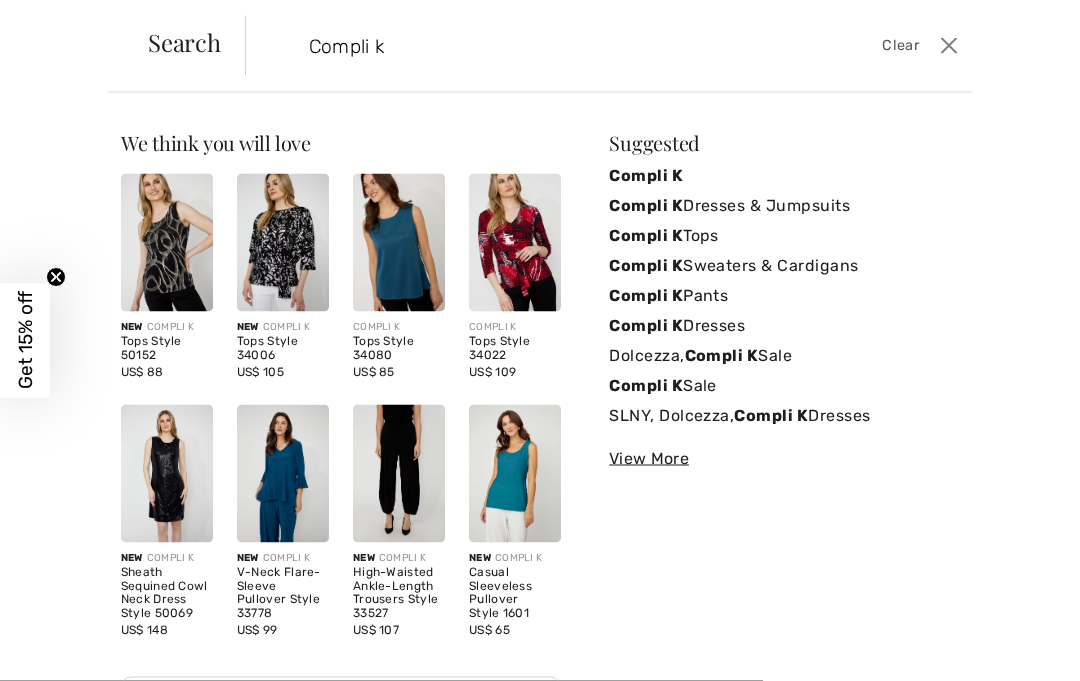 scroll, scrollTop: 392, scrollLeft: 0, axis: vertical 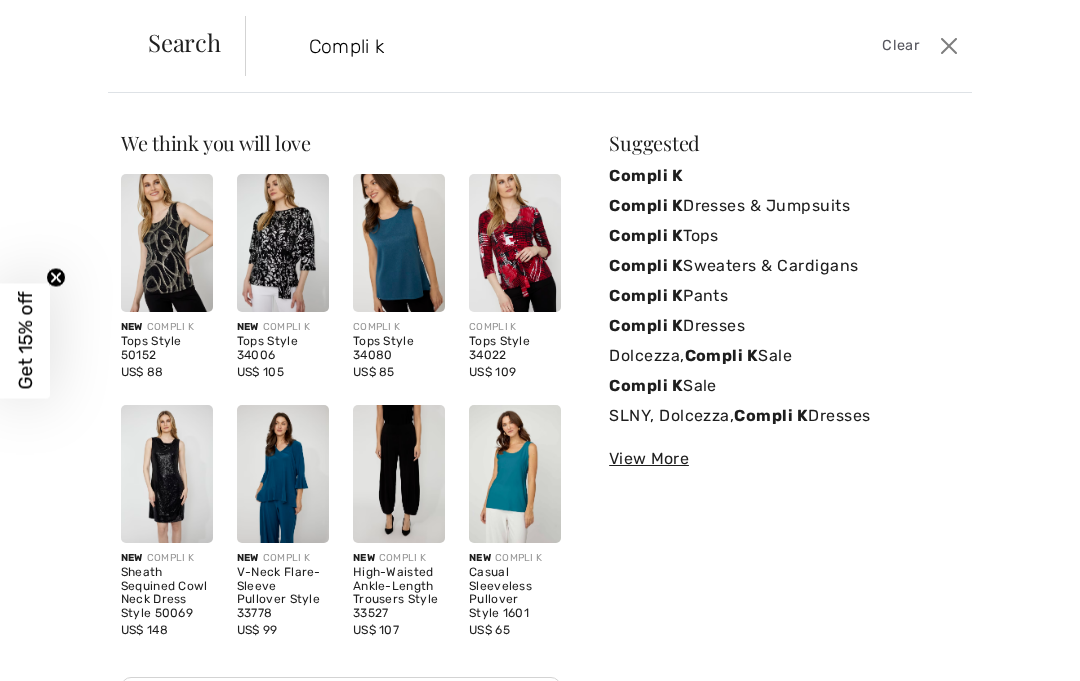 click on "Compli K" at bounding box center (646, 175) 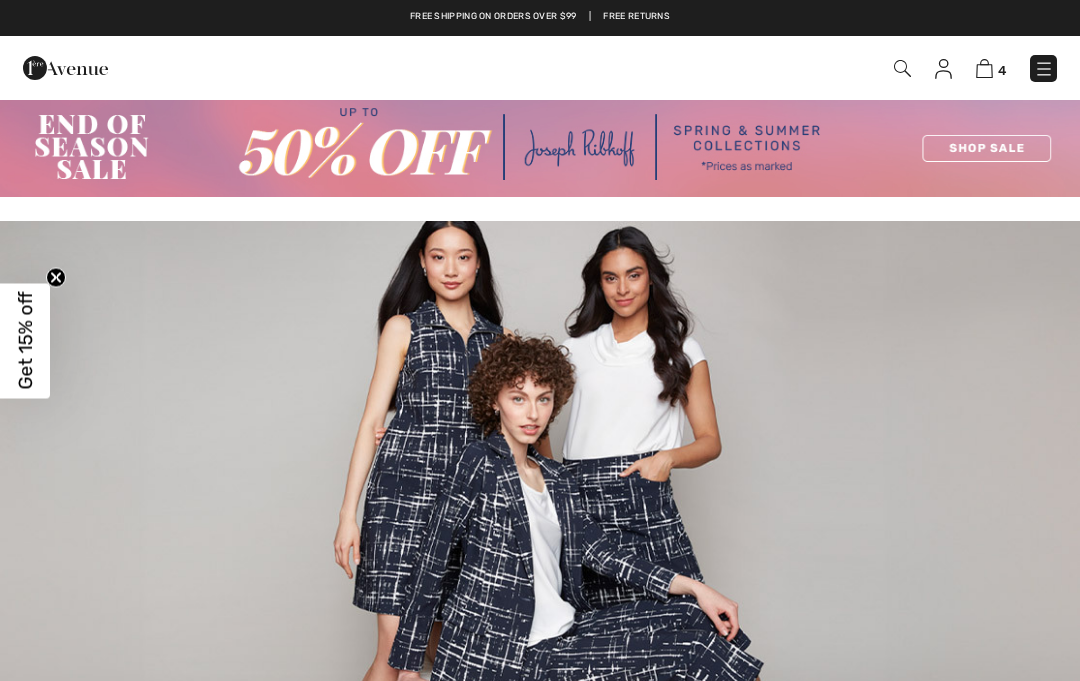 checkbox on "true" 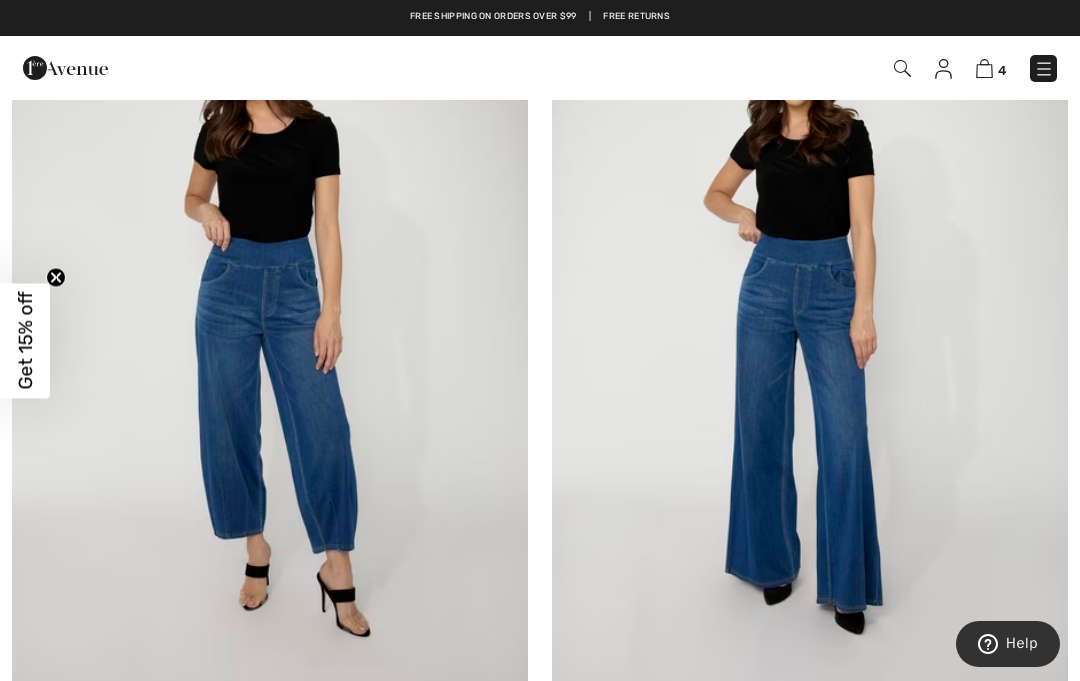 scroll, scrollTop: 4402, scrollLeft: 0, axis: vertical 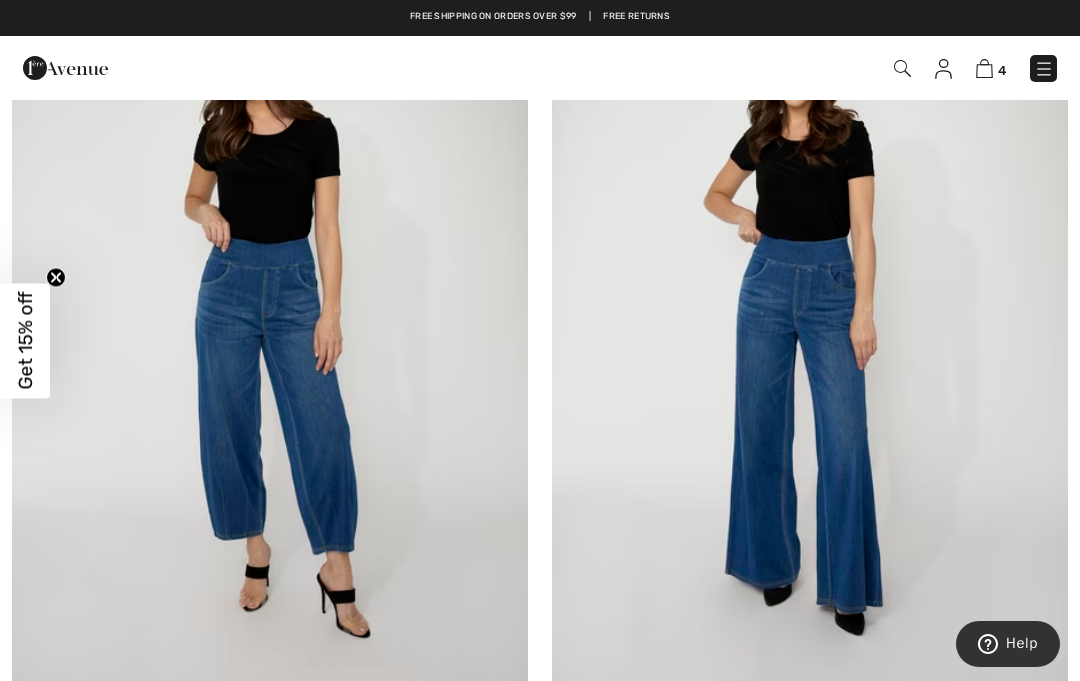 click at bounding box center [270, 321] 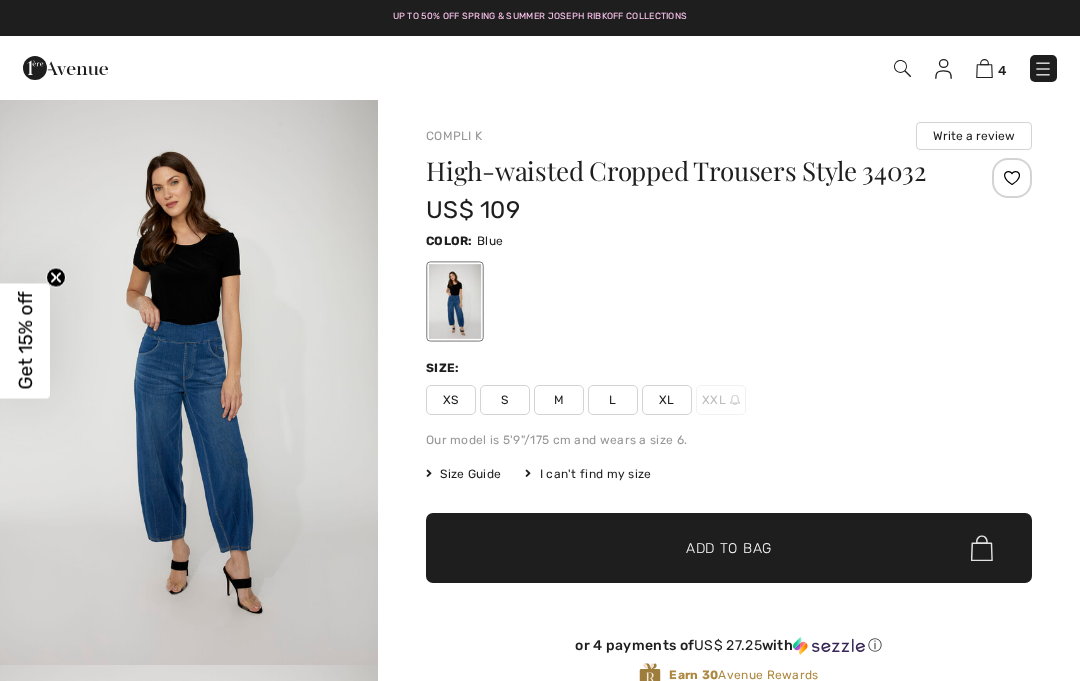 checkbox on "true" 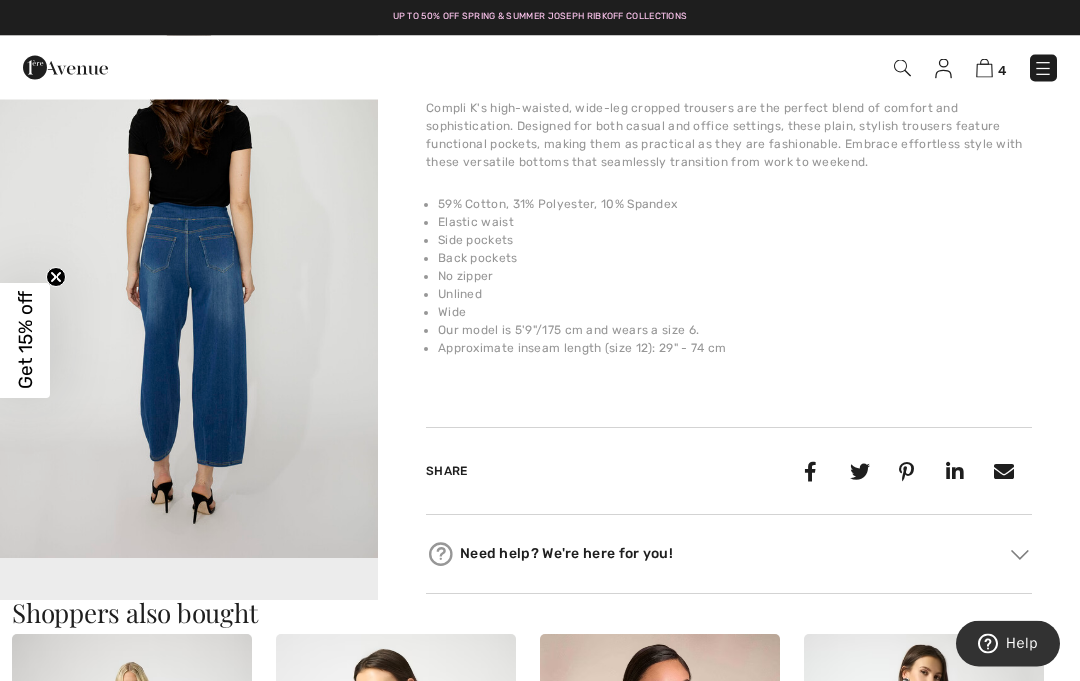 scroll, scrollTop: 661, scrollLeft: 0, axis: vertical 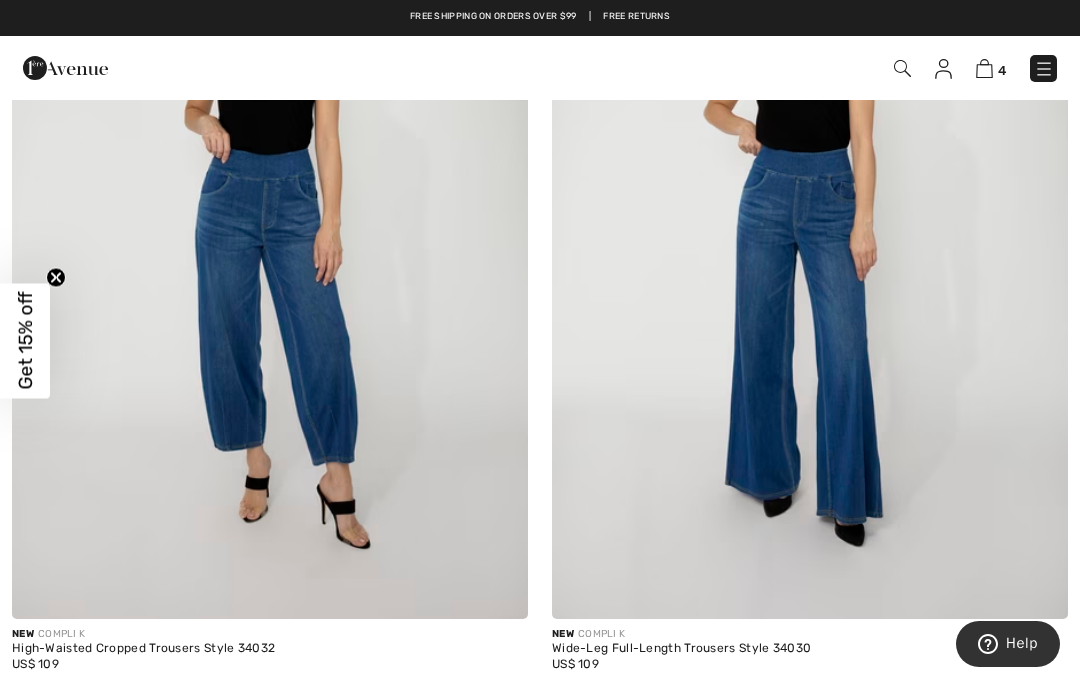 click at bounding box center [810, 232] 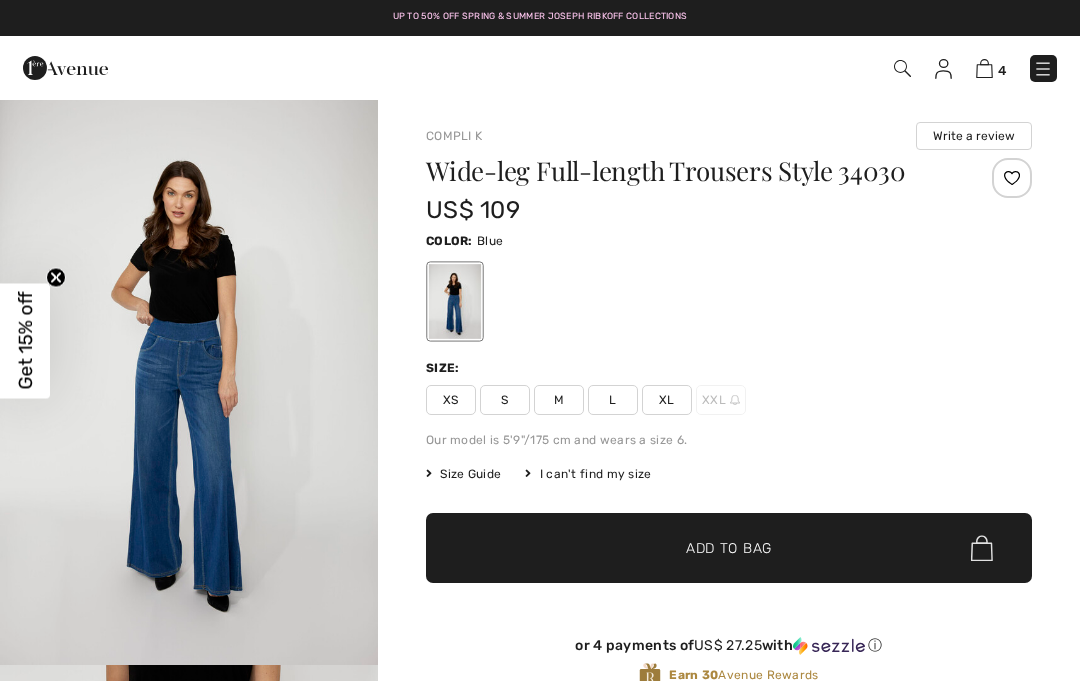 checkbox on "true" 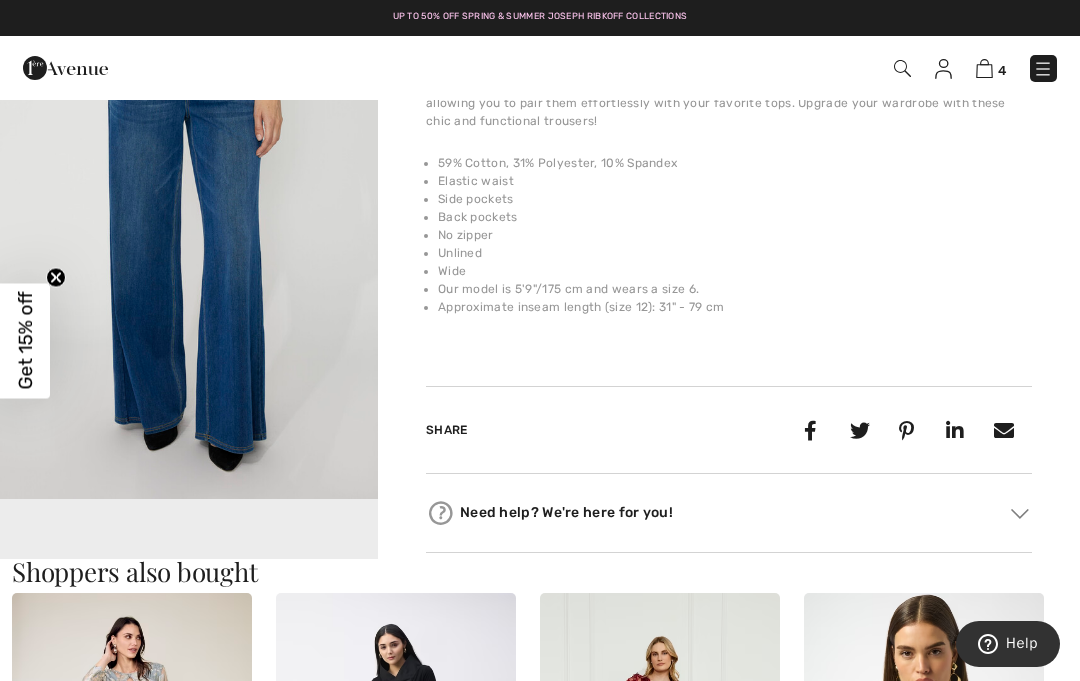 scroll, scrollTop: 735, scrollLeft: 0, axis: vertical 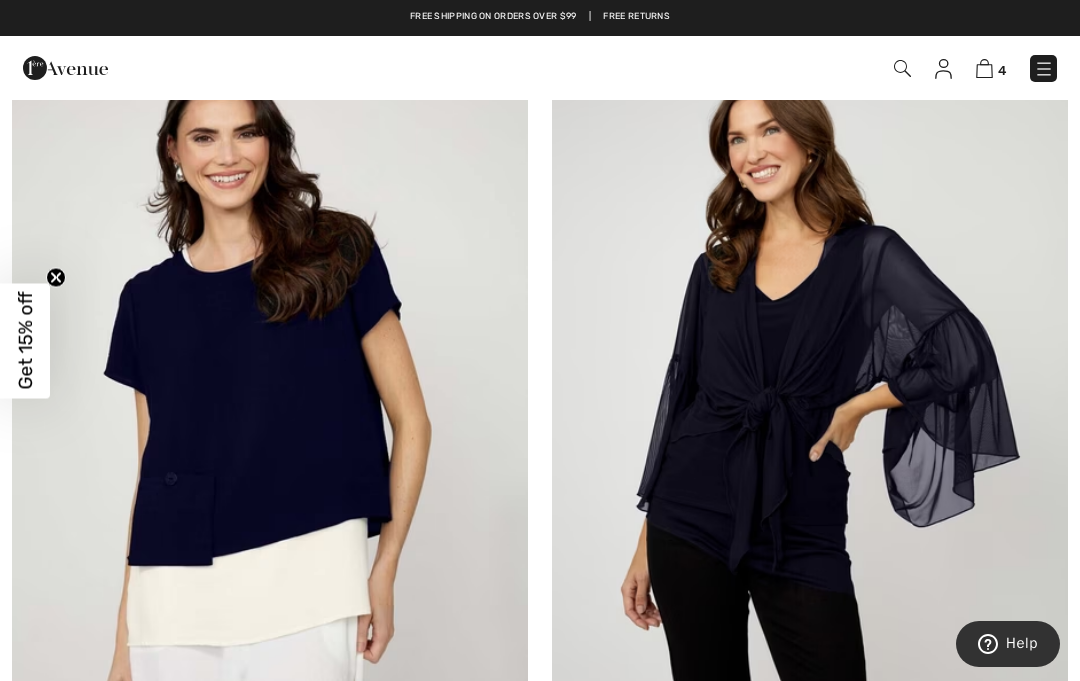 click at bounding box center (810, 405) 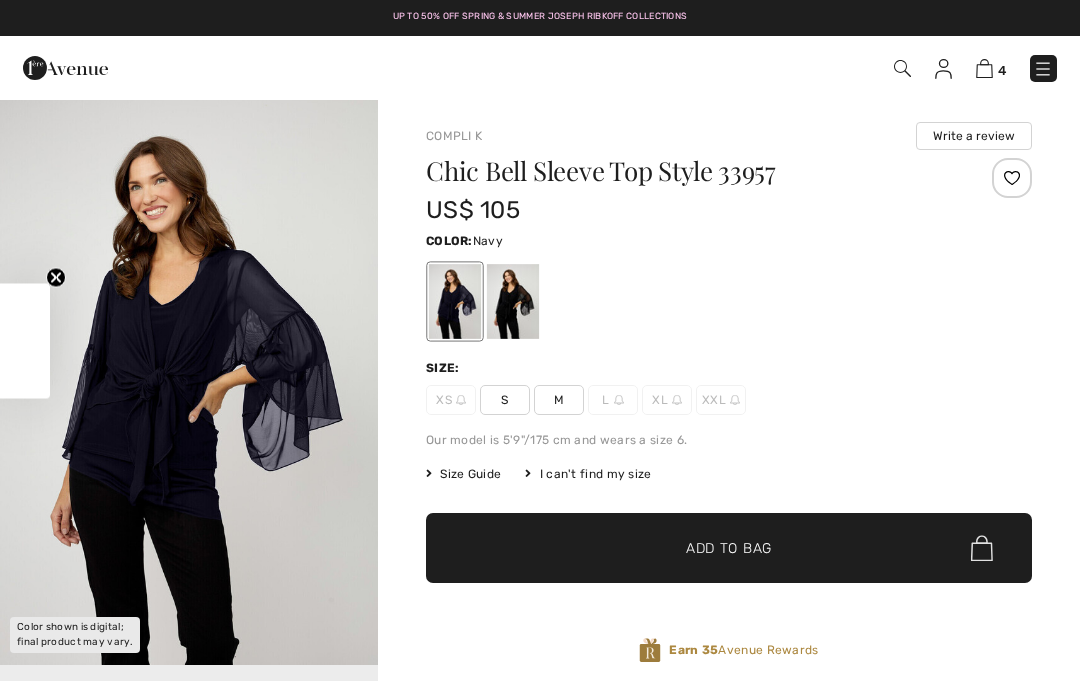 scroll, scrollTop: 0, scrollLeft: 0, axis: both 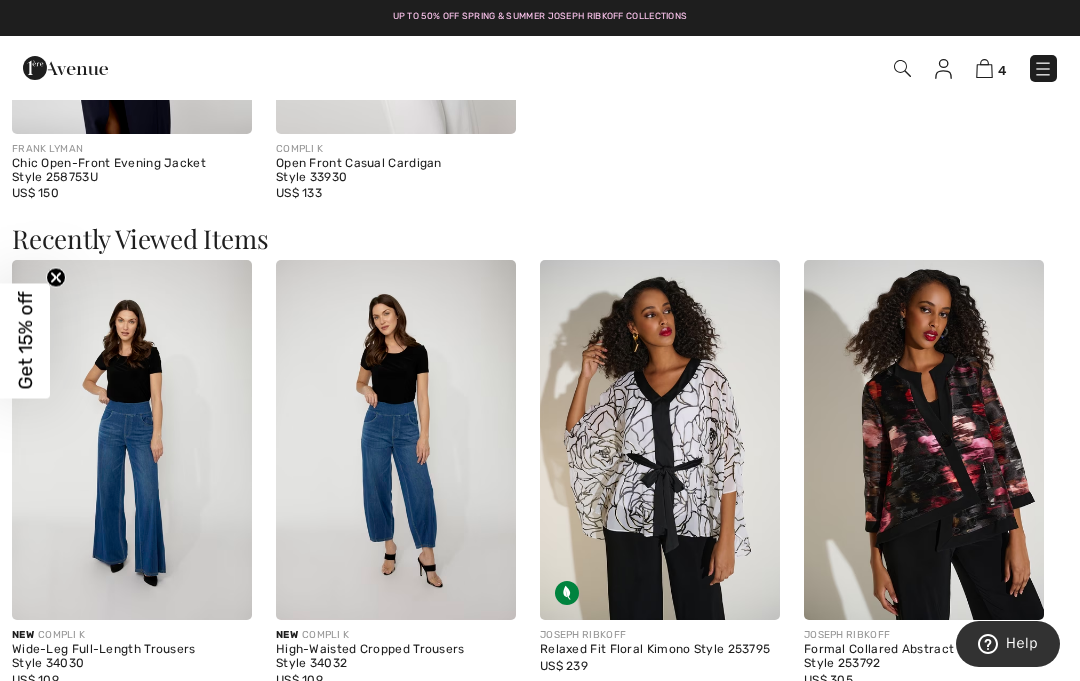 click at bounding box center [660, 440] 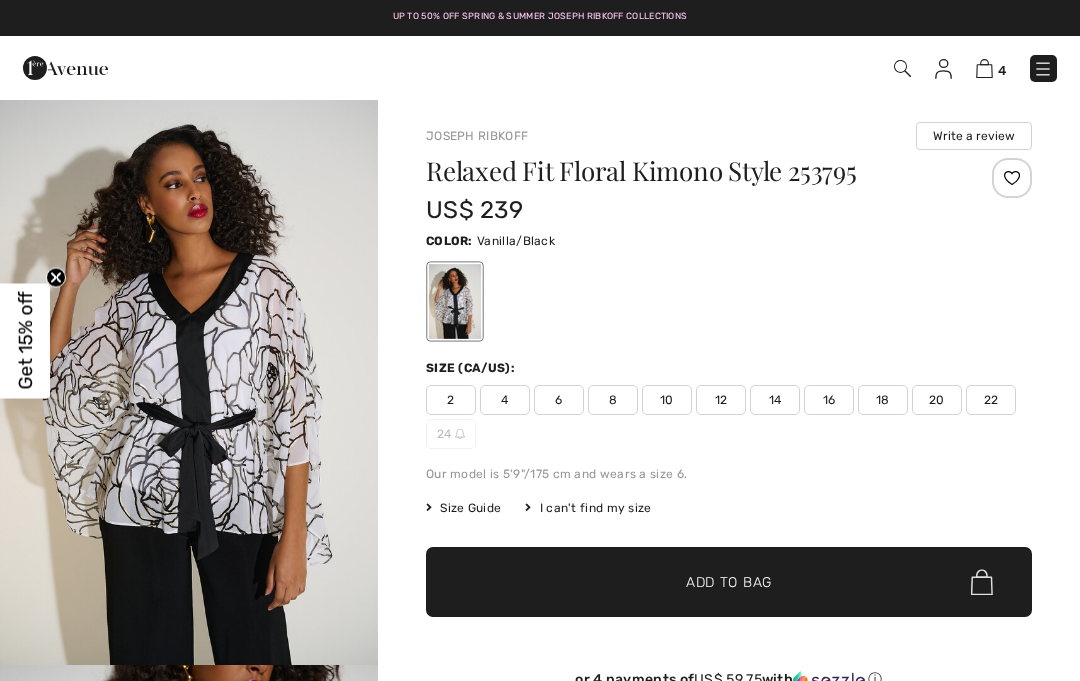 checkbox on "true" 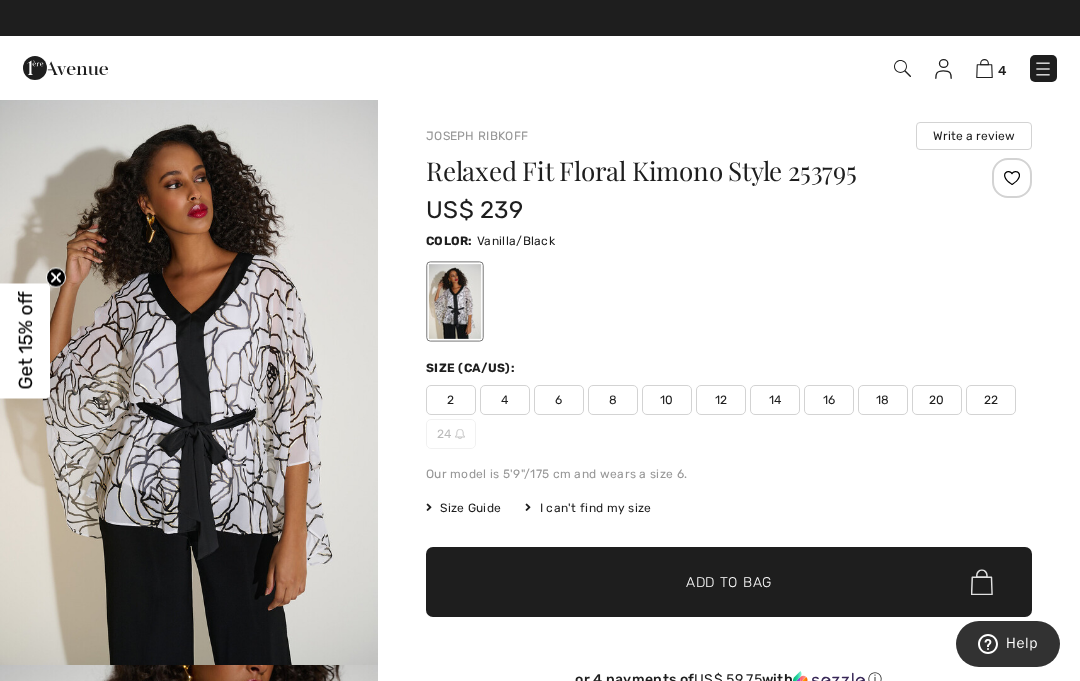 click on "12" at bounding box center (721, 400) 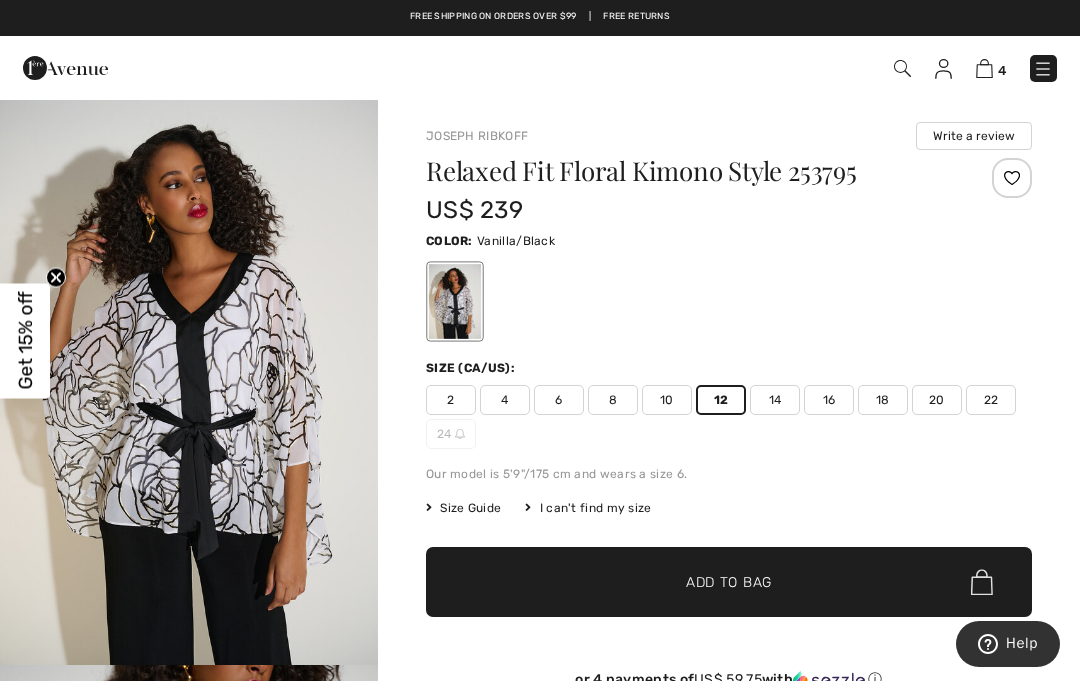 click on "Size Guide" at bounding box center [463, 508] 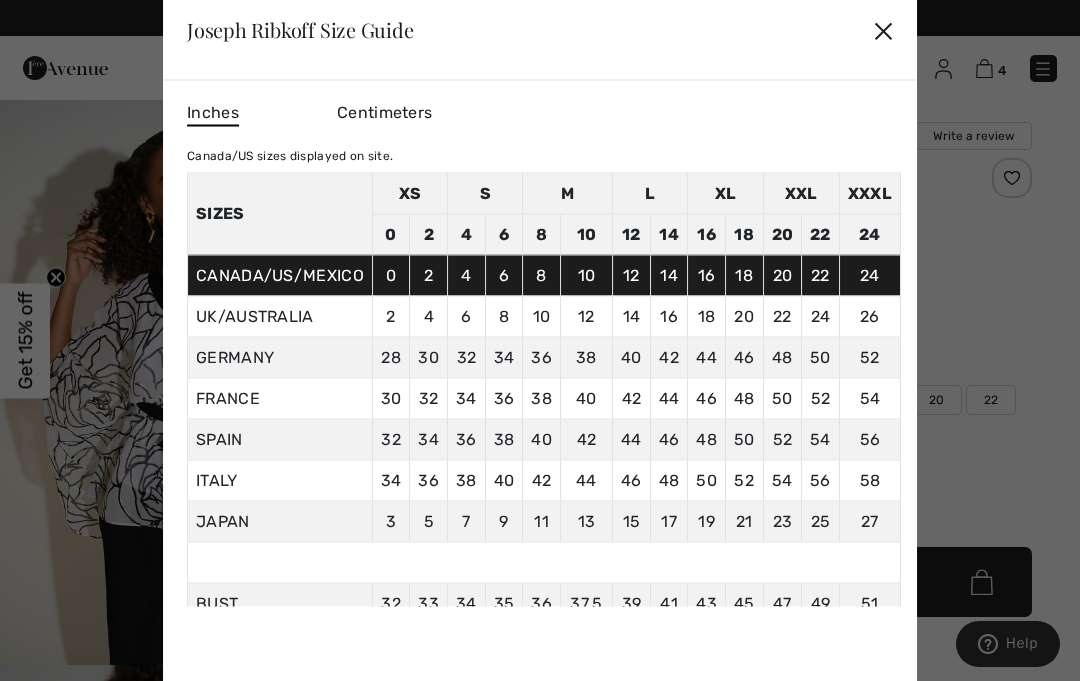 click on "✕" at bounding box center (883, 30) 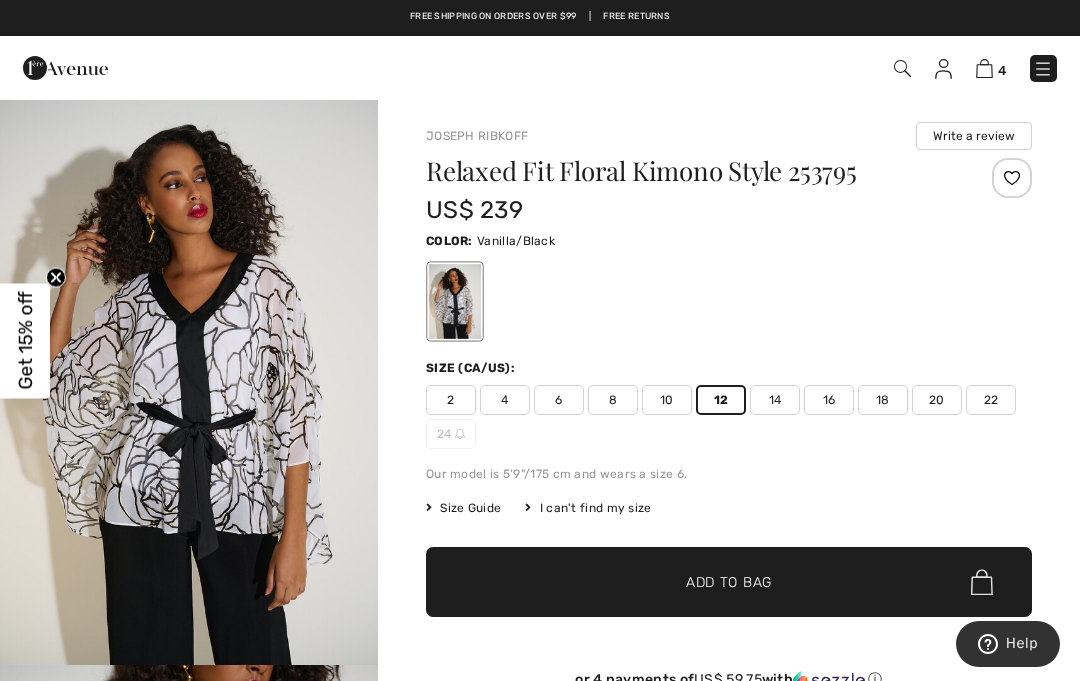 click on "Add to Bag" at bounding box center (729, 582) 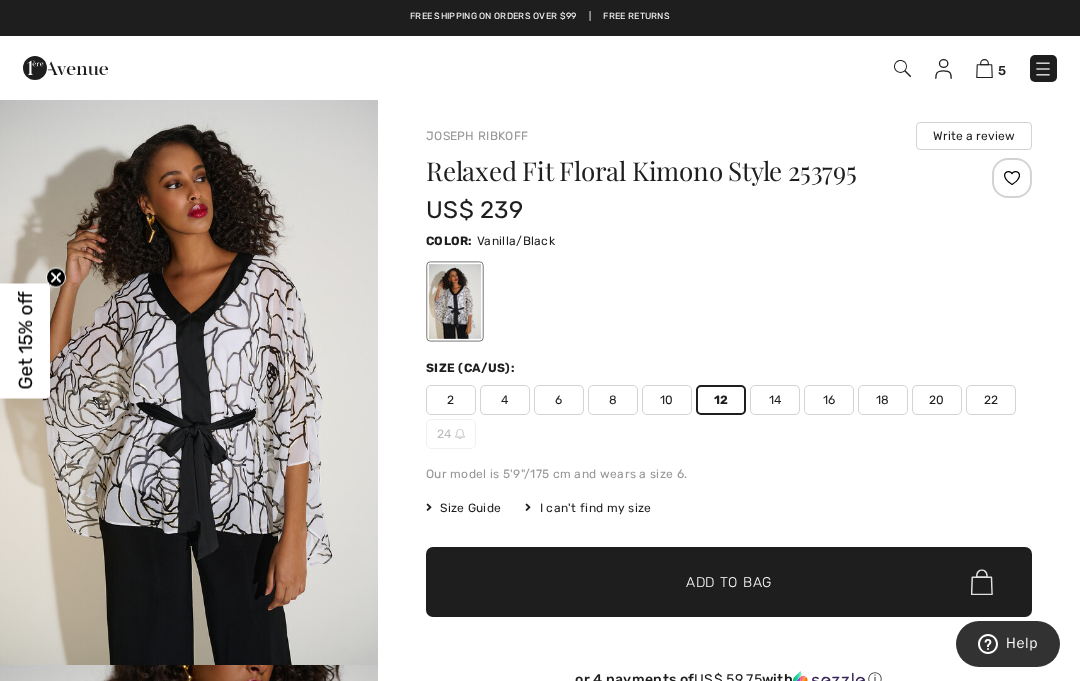 click at bounding box center (984, 68) 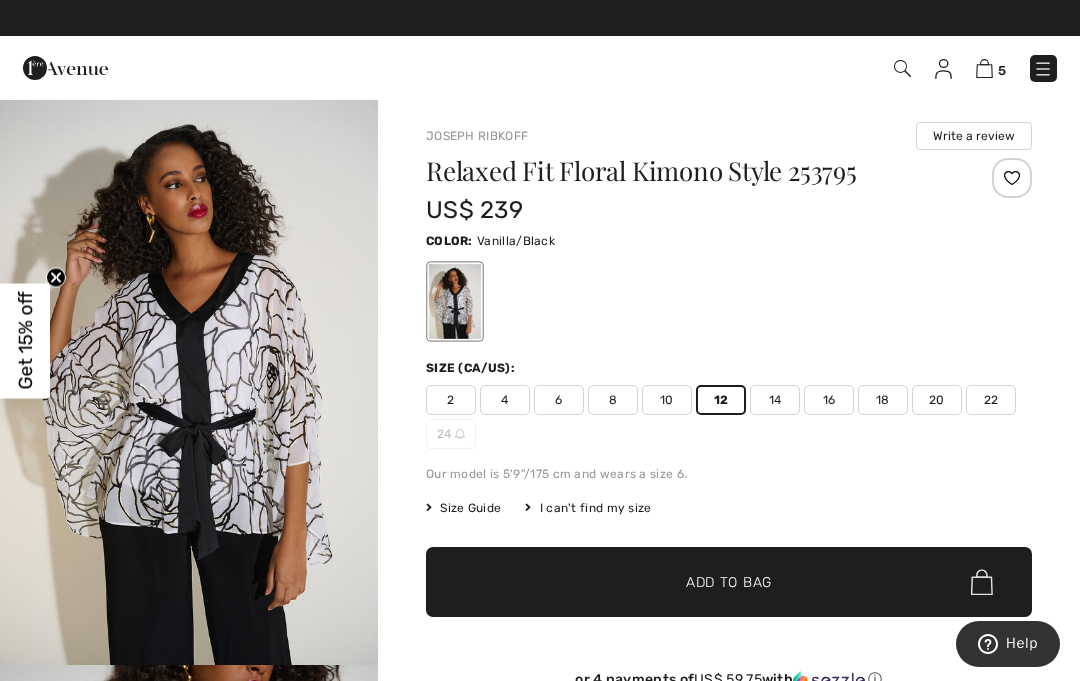 click at bounding box center (984, 68) 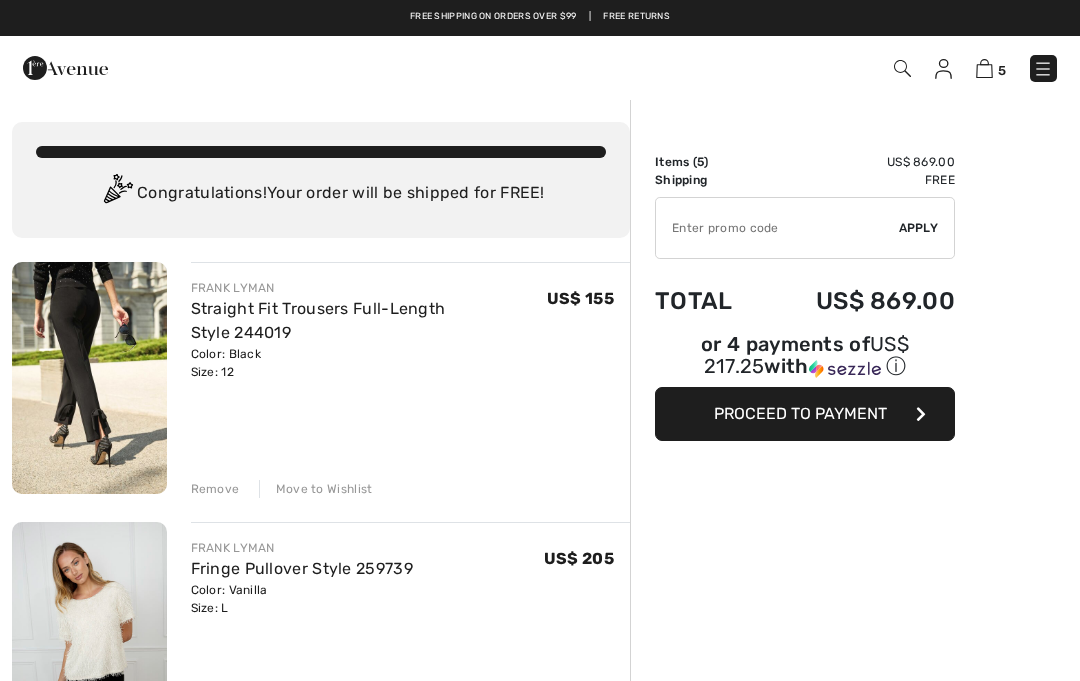 scroll, scrollTop: 0, scrollLeft: 0, axis: both 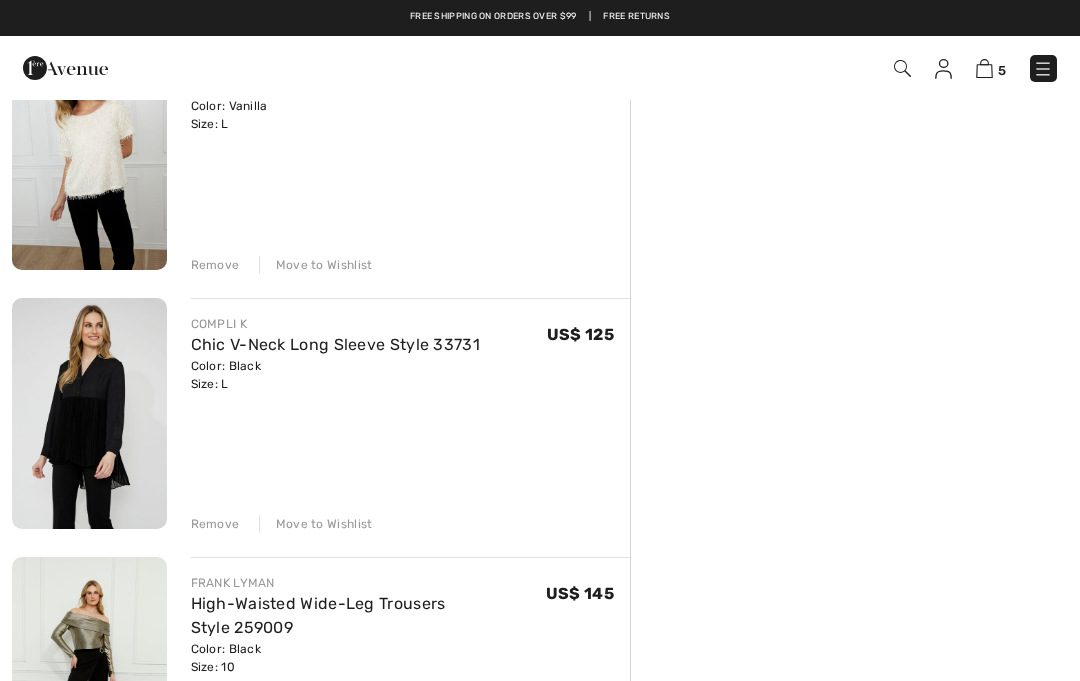 click on "COMPLI K" at bounding box center (336, 324) 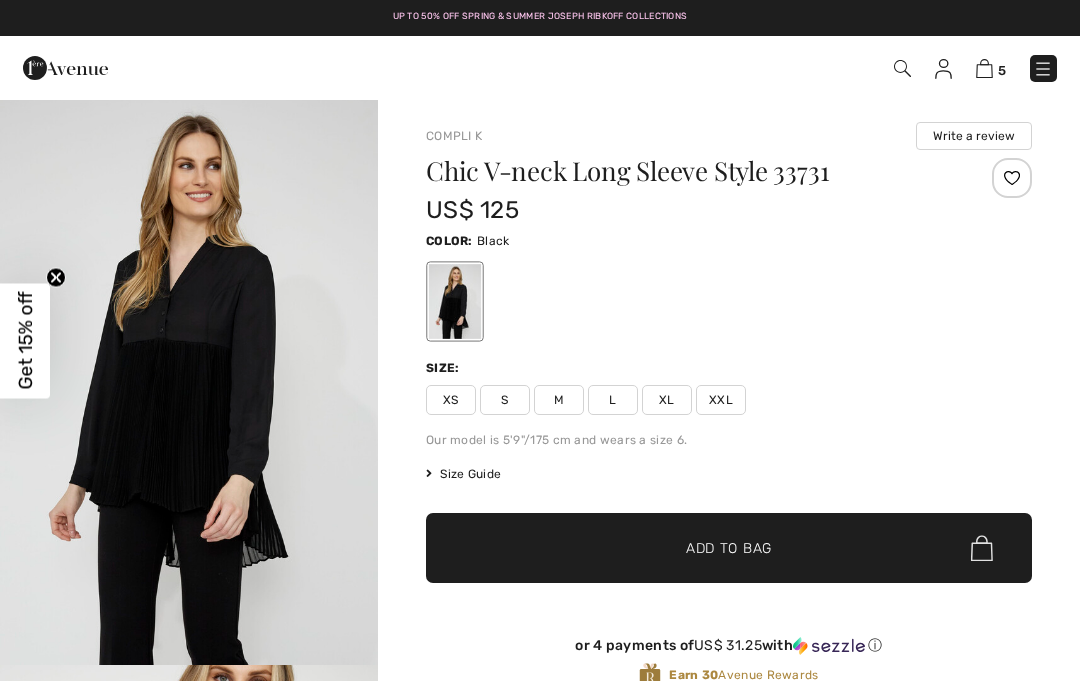 checkbox on "true" 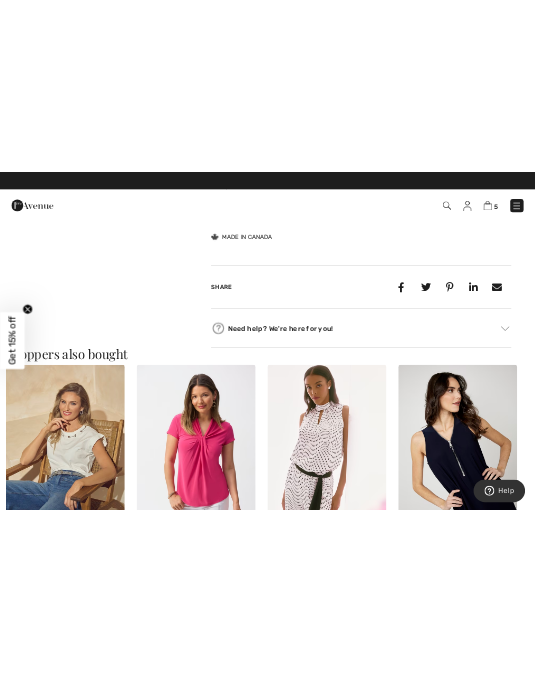 scroll, scrollTop: 2939, scrollLeft: 0, axis: vertical 